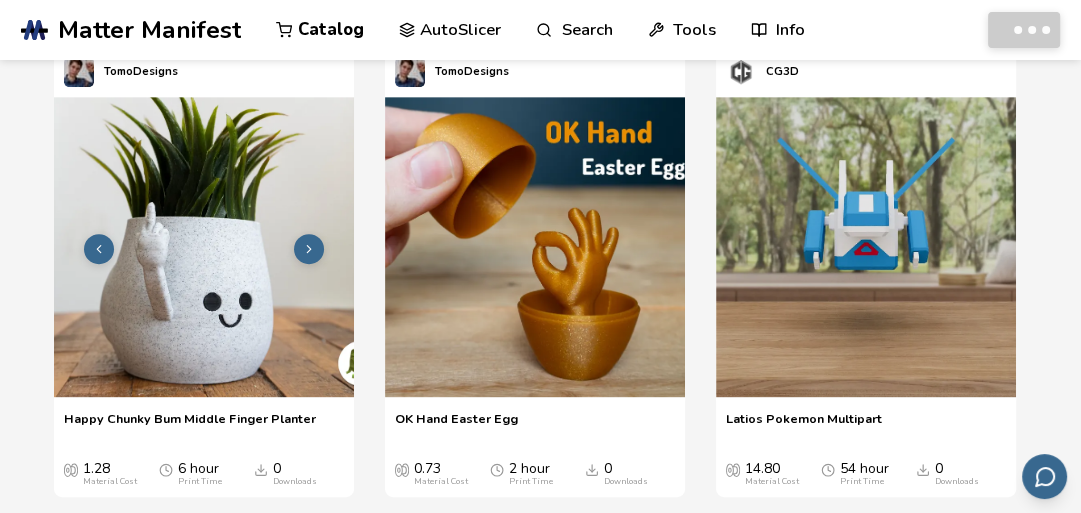 scroll, scrollTop: 640, scrollLeft: 0, axis: vertical 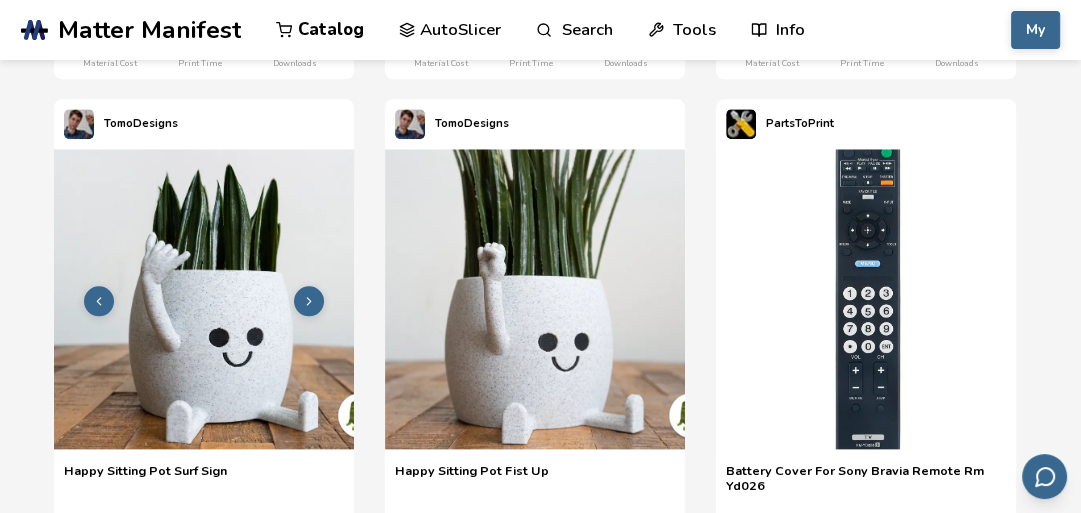 click at bounding box center [204, 299] 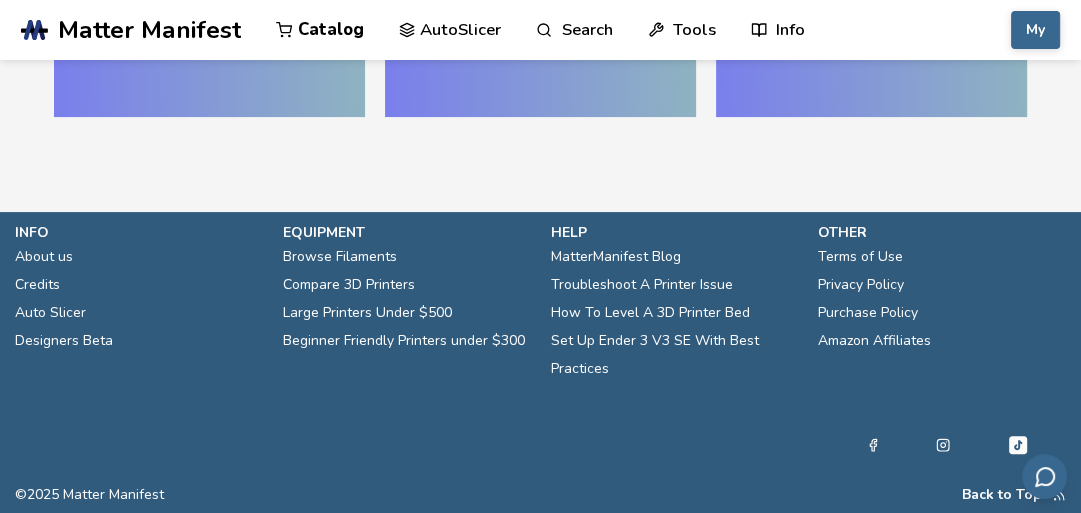 scroll, scrollTop: 0, scrollLeft: 0, axis: both 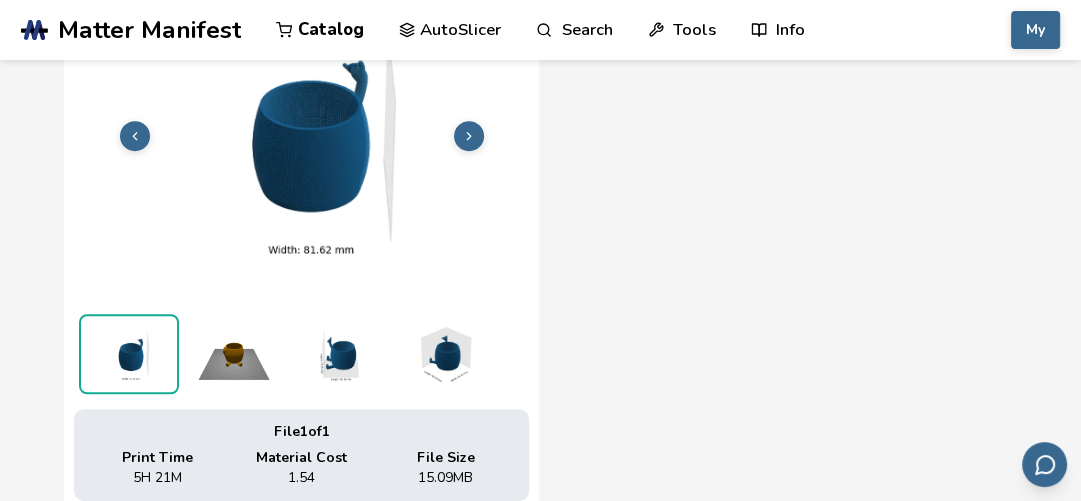 click at bounding box center [234, 354] 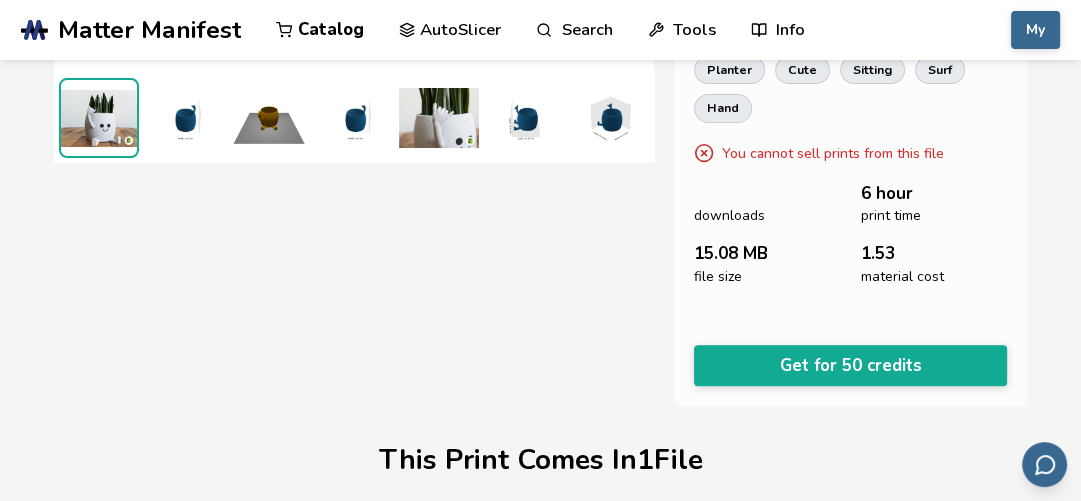 scroll, scrollTop: 514, scrollLeft: 0, axis: vertical 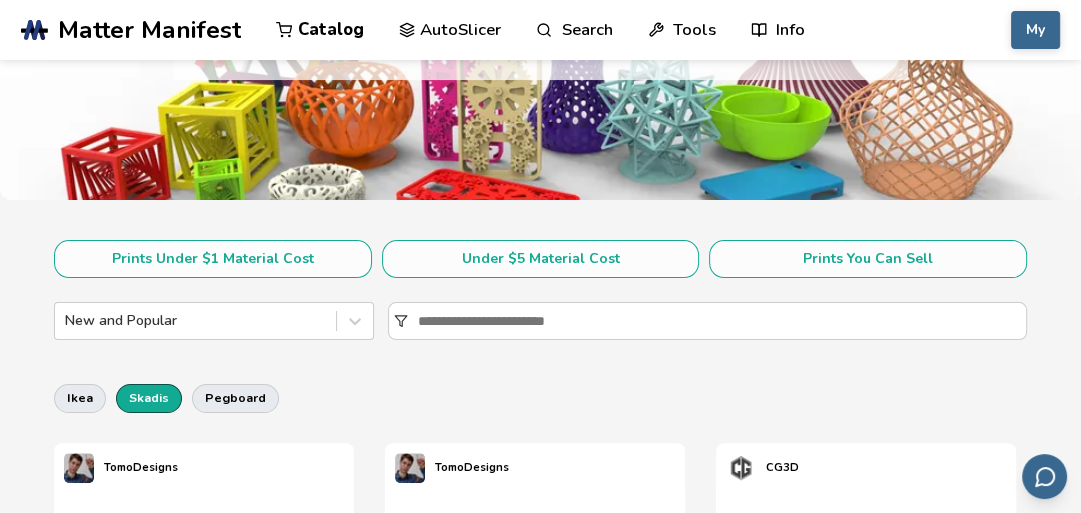 drag, startPoint x: 144, startPoint y: 408, endPoint x: 159, endPoint y: 408, distance: 15 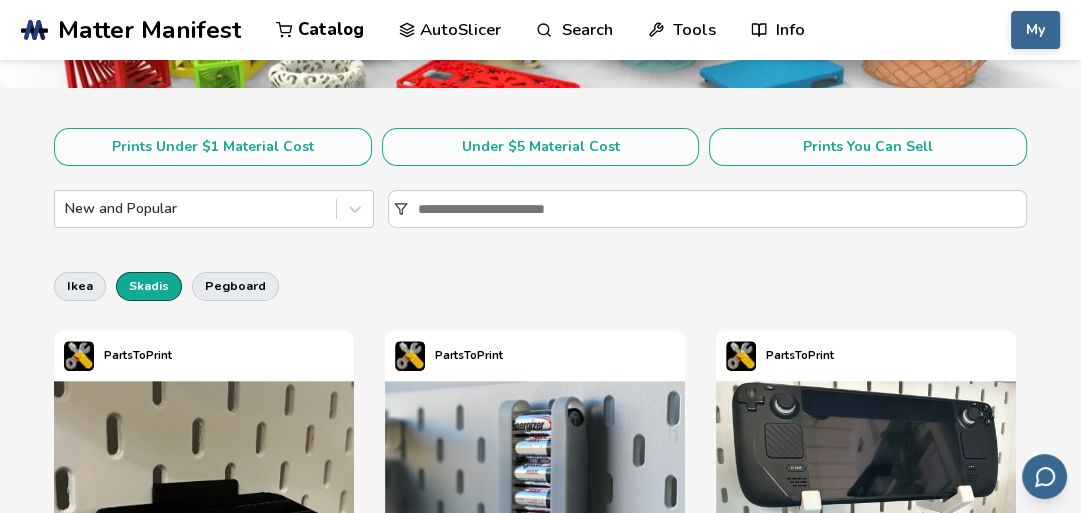 scroll, scrollTop: 480, scrollLeft: 0, axis: vertical 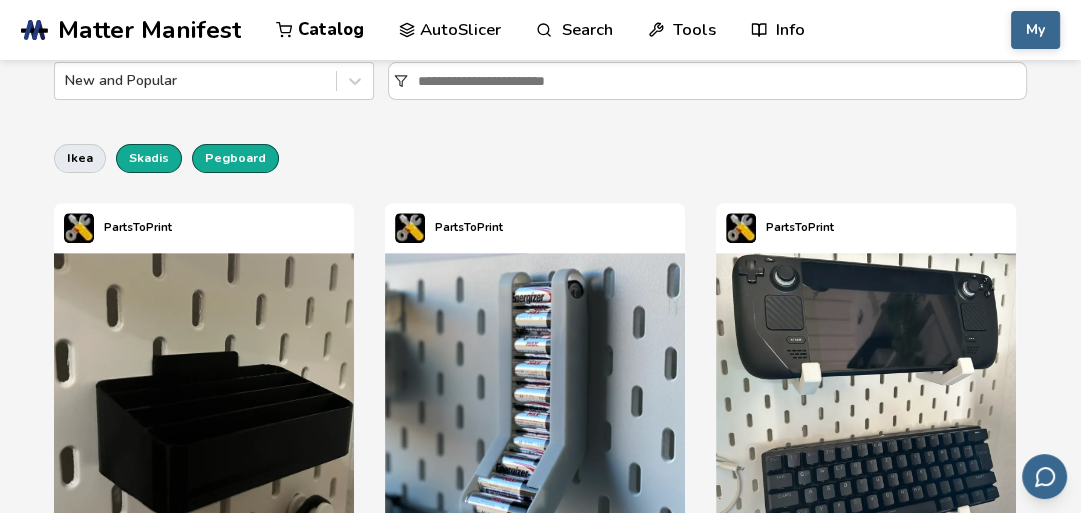 click on "pegboard" at bounding box center (235, 158) 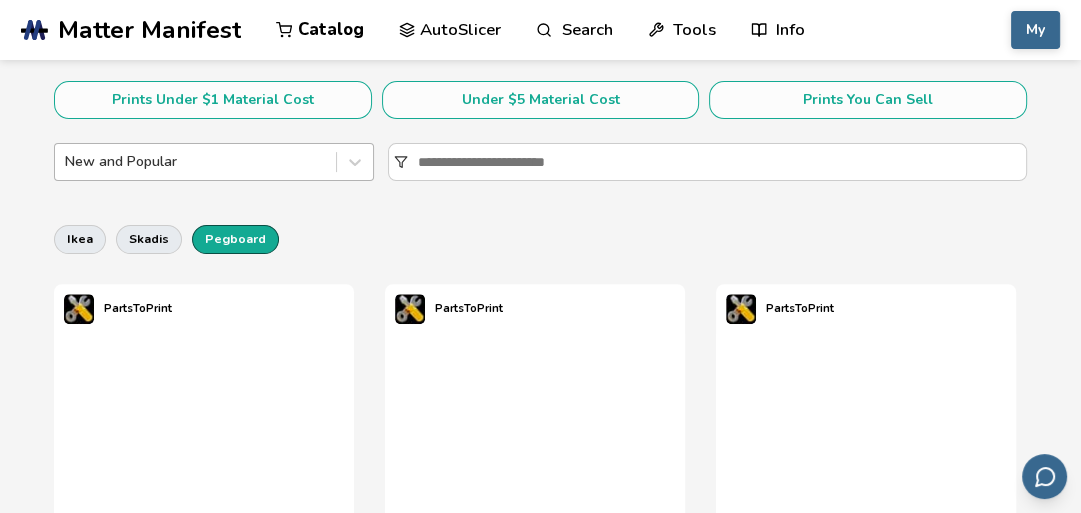 scroll, scrollTop: 480, scrollLeft: 0, axis: vertical 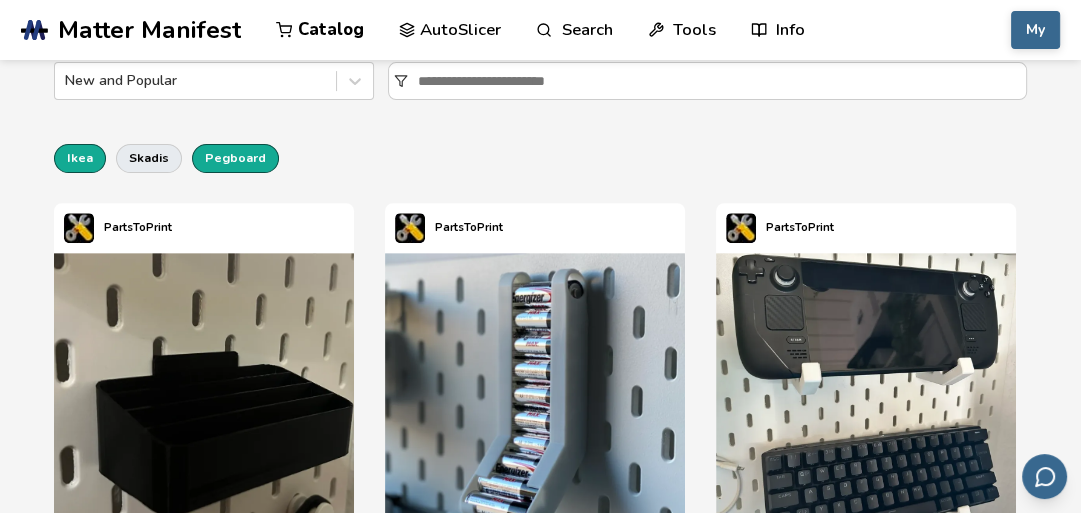 click on "ikea" at bounding box center (80, 158) 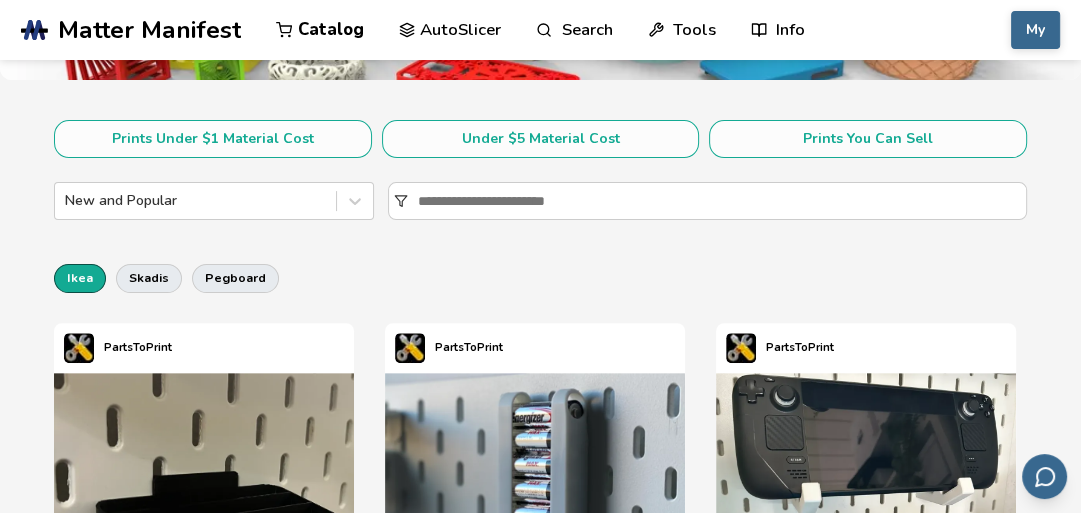 scroll, scrollTop: 480, scrollLeft: 0, axis: vertical 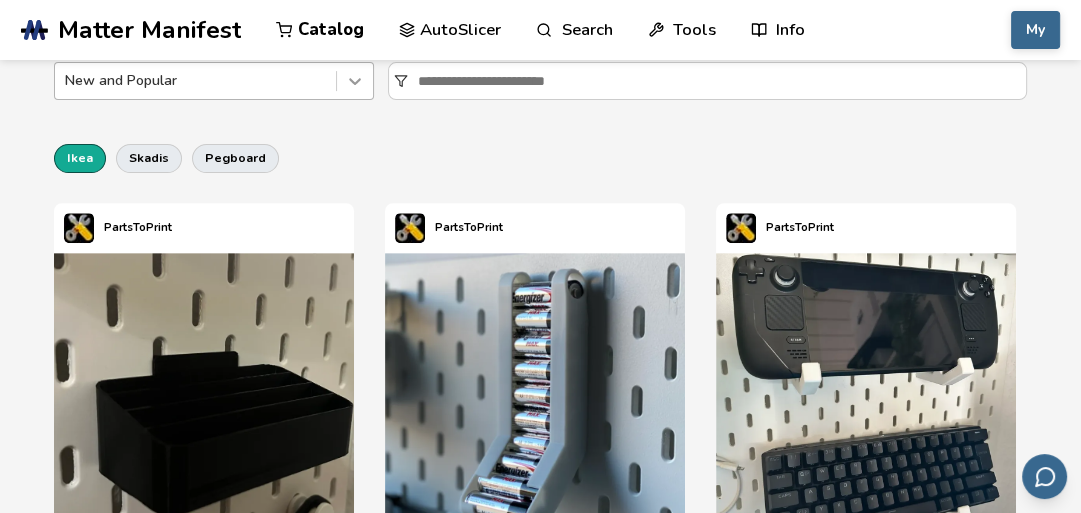 click 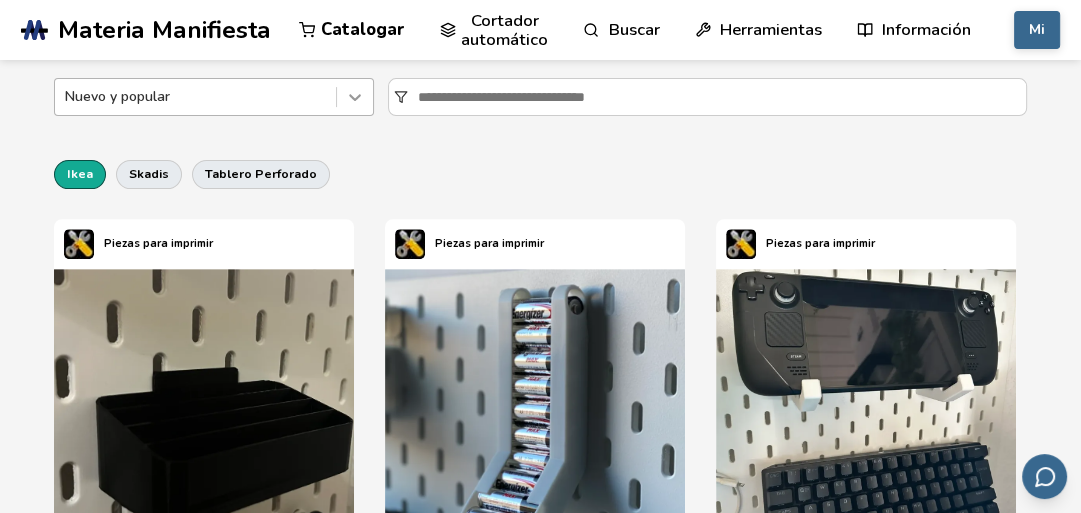 click 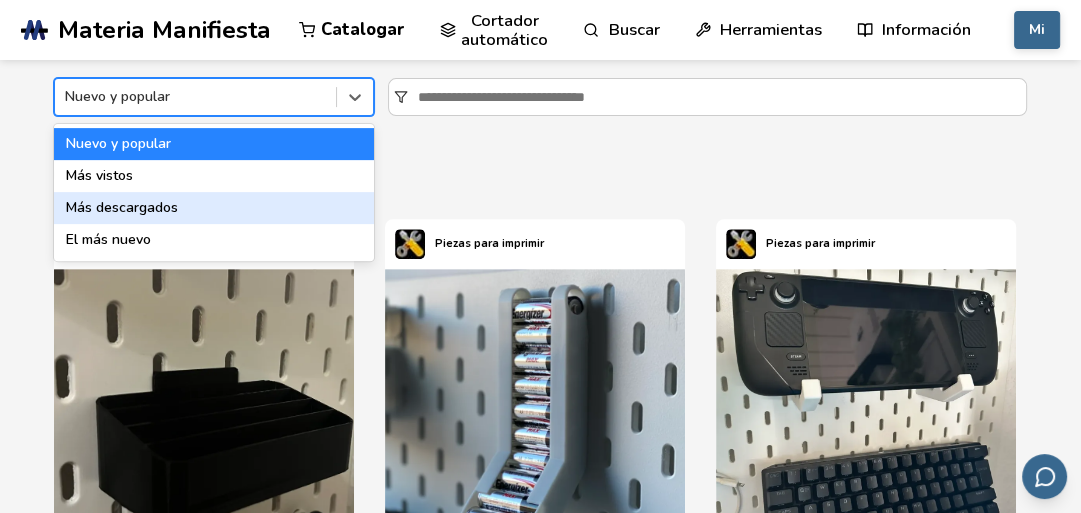 click on "Más descargados" at bounding box center [214, 208] 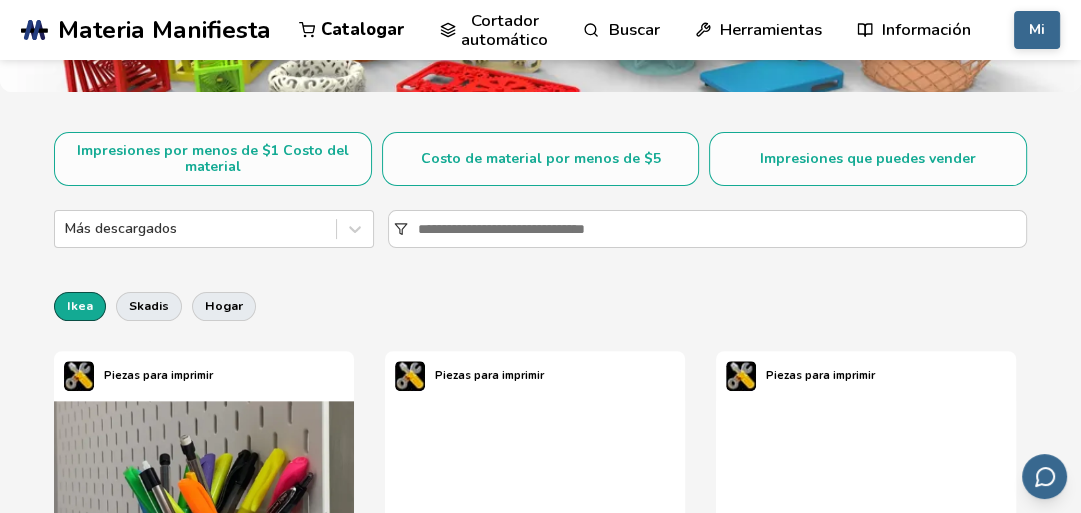 scroll, scrollTop: 320, scrollLeft: 0, axis: vertical 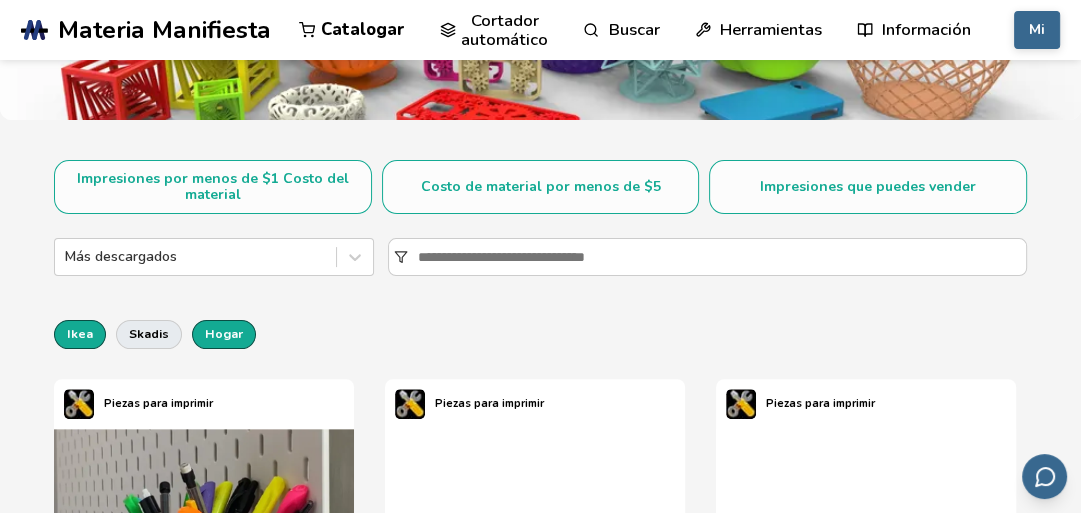 click on "hogar" at bounding box center [224, 333] 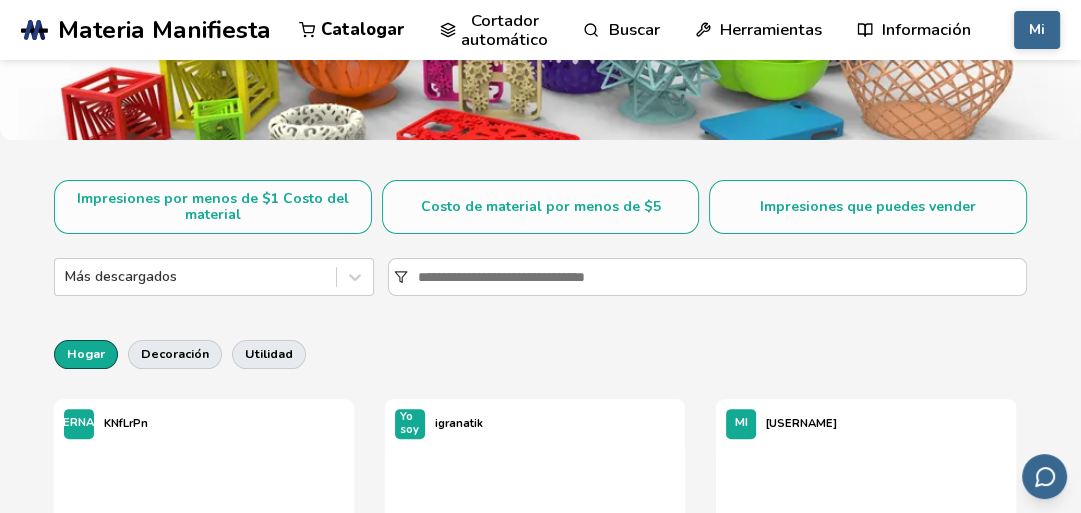 scroll, scrollTop: 400, scrollLeft: 0, axis: vertical 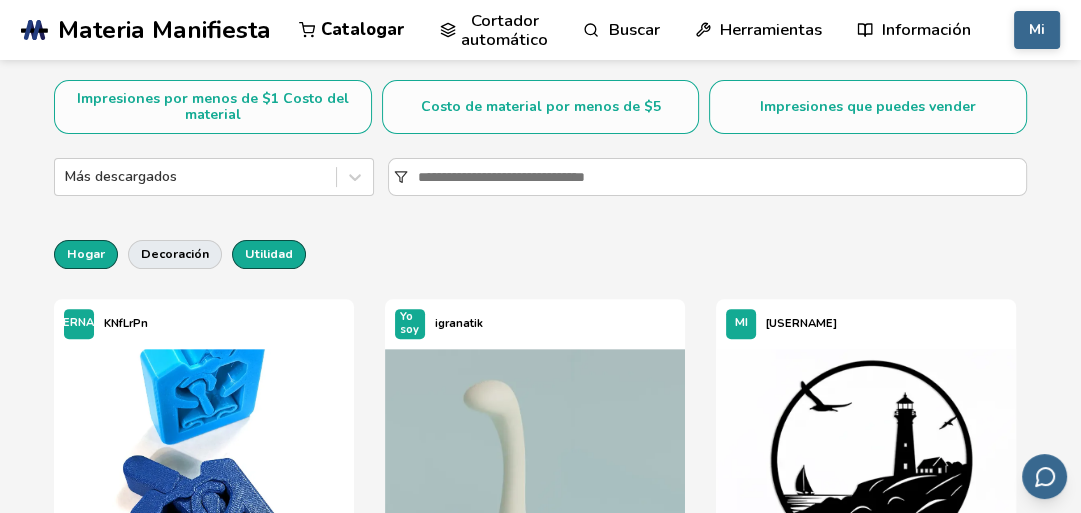 click on "utilidad" at bounding box center [269, 253] 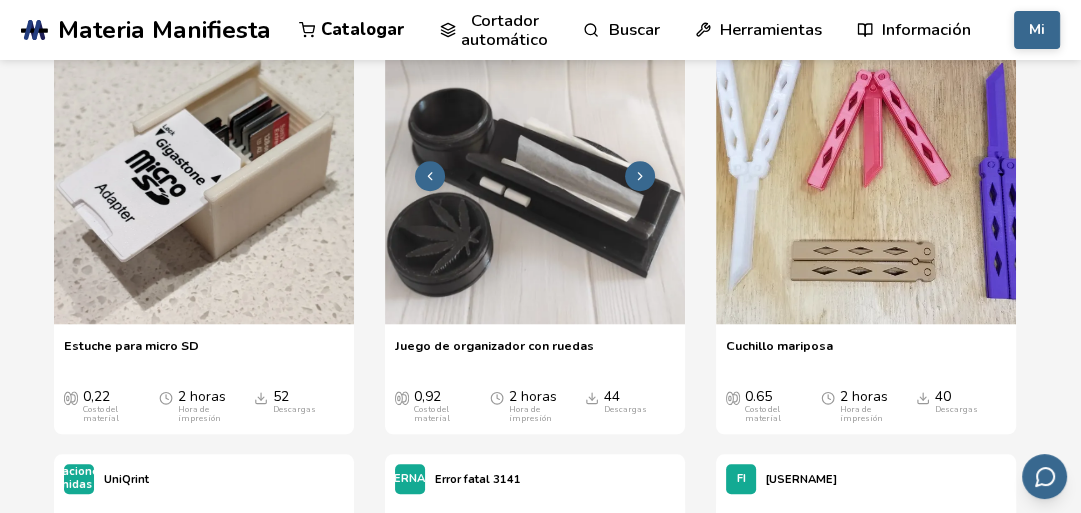 scroll, scrollTop: 1120, scrollLeft: 0, axis: vertical 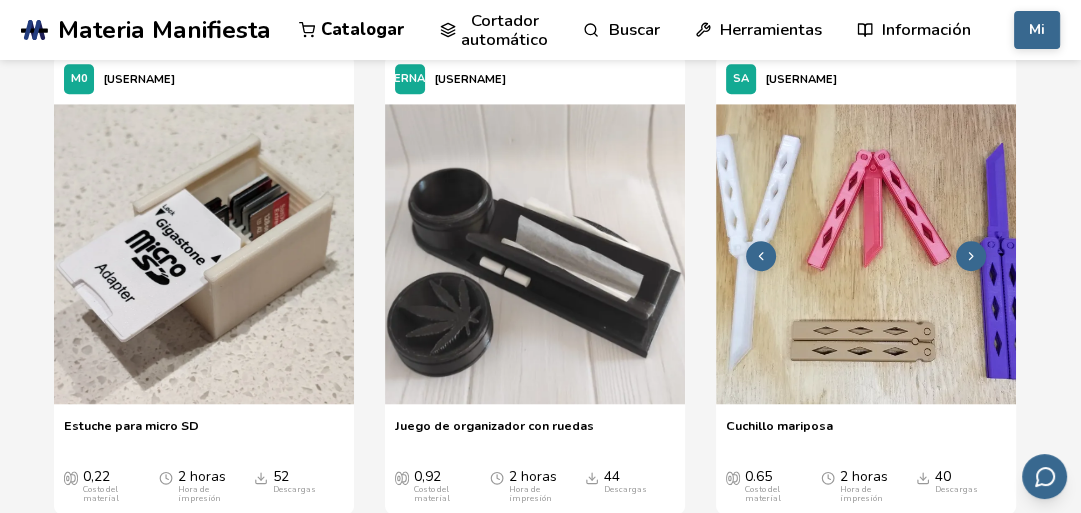 click at bounding box center [866, 254] 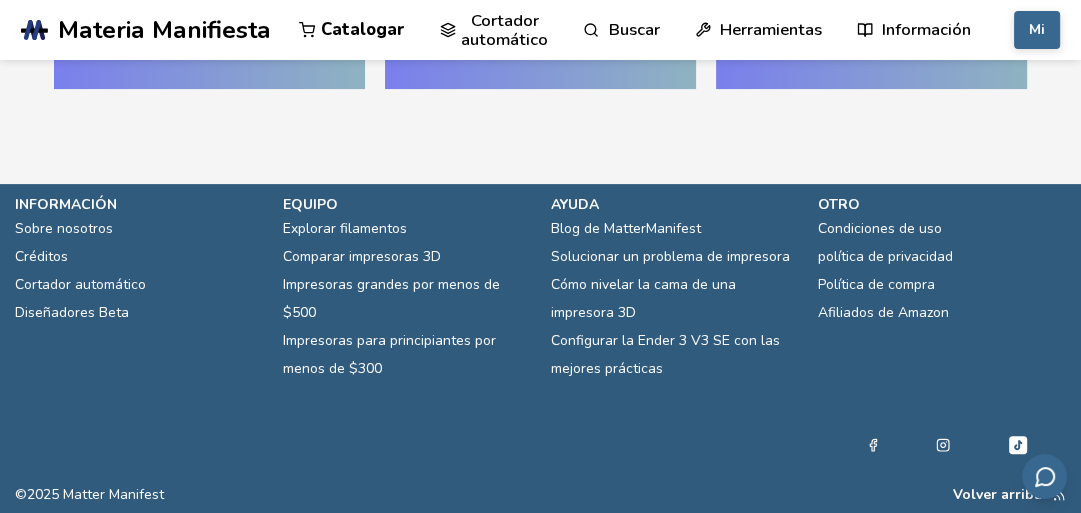 scroll, scrollTop: 0, scrollLeft: 0, axis: both 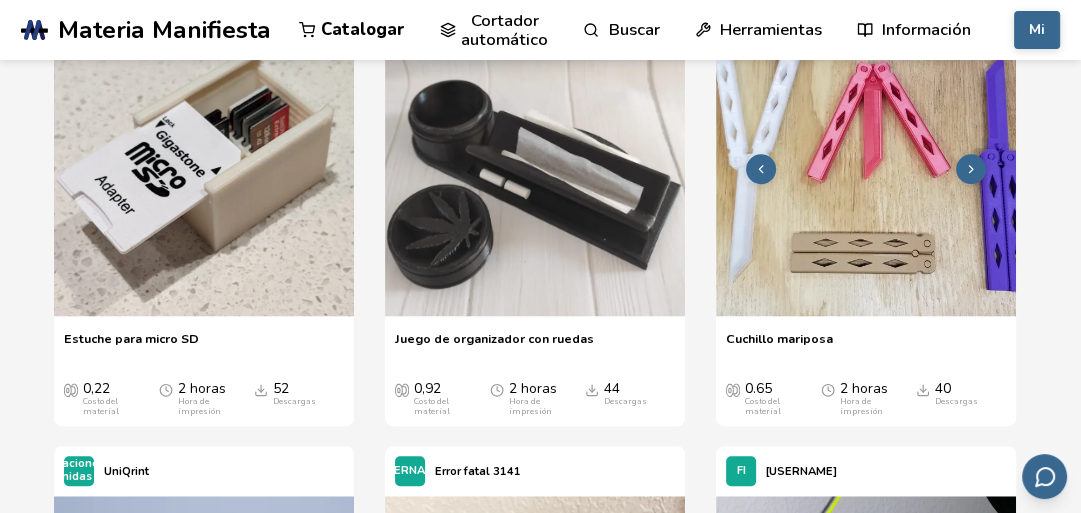 click at bounding box center (866, 166) 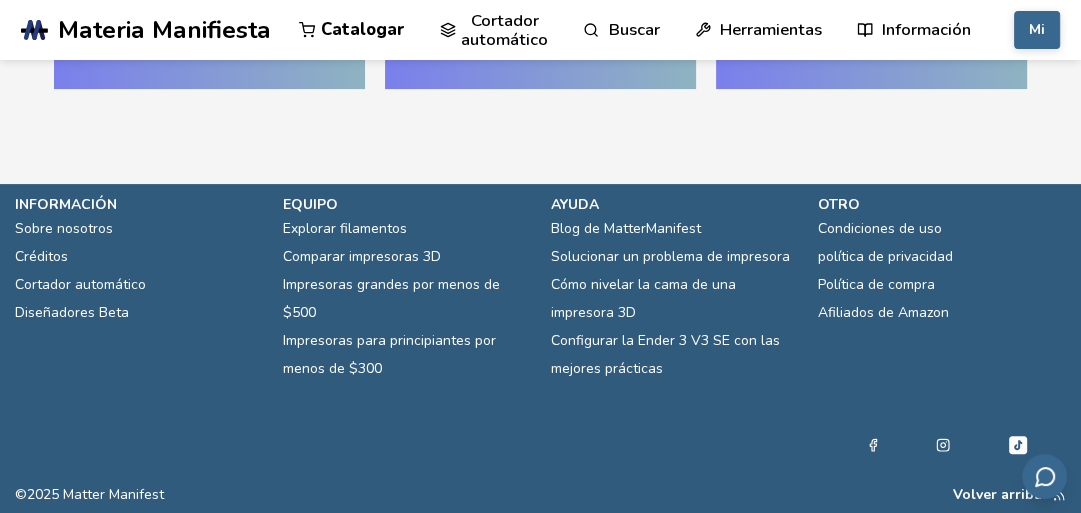 scroll, scrollTop: 0, scrollLeft: 0, axis: both 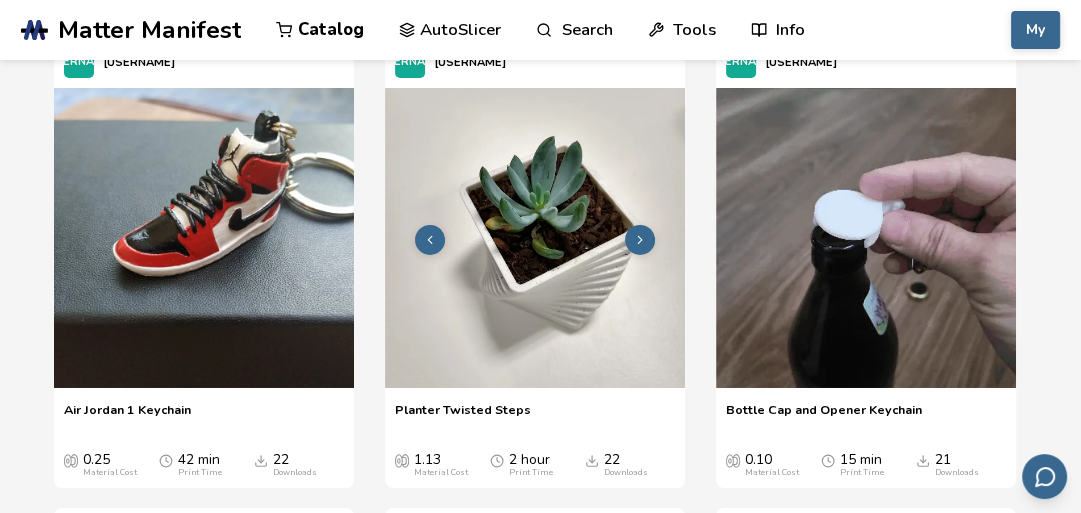 click at bounding box center (535, 238) 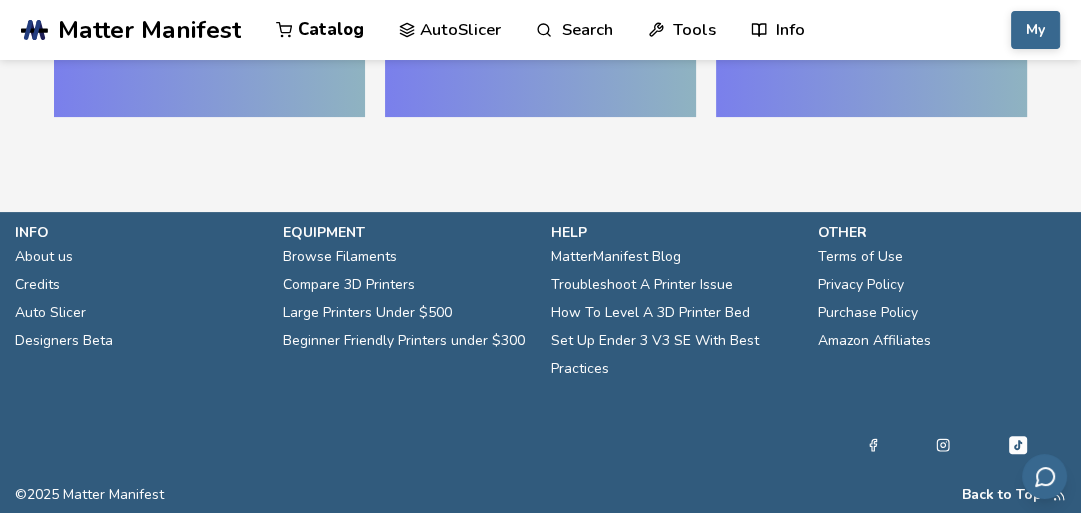 scroll, scrollTop: 0, scrollLeft: 0, axis: both 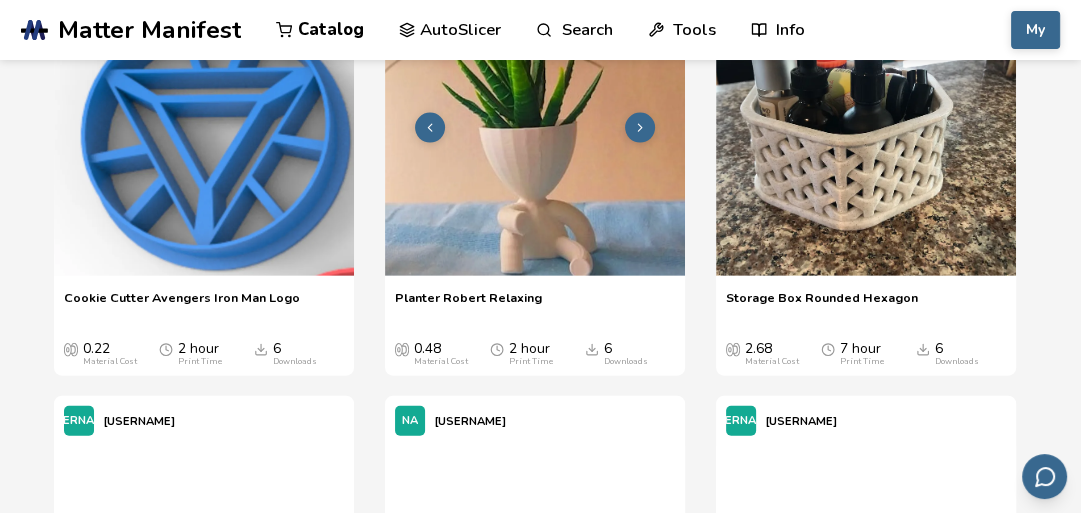 click at bounding box center [535, 126] 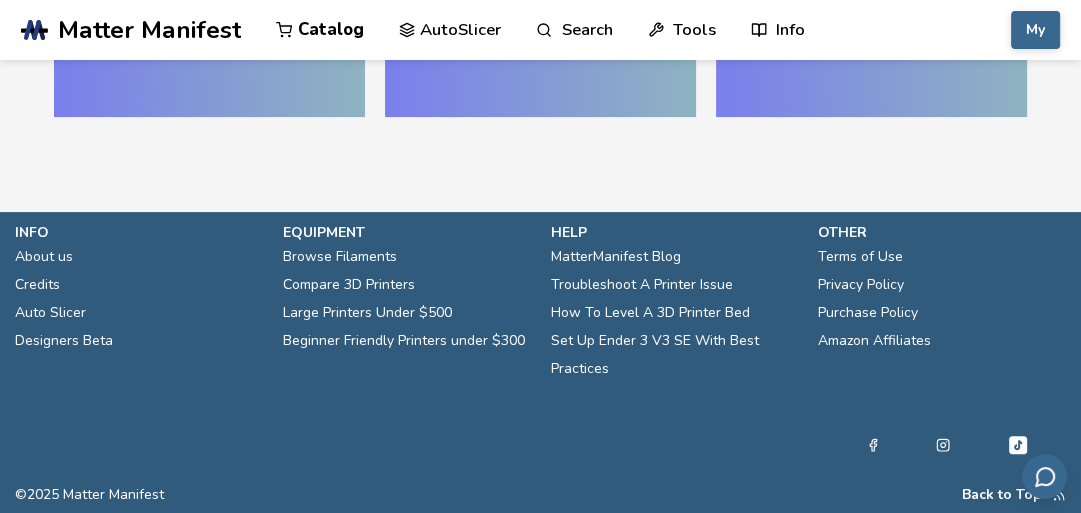 scroll, scrollTop: 0, scrollLeft: 0, axis: both 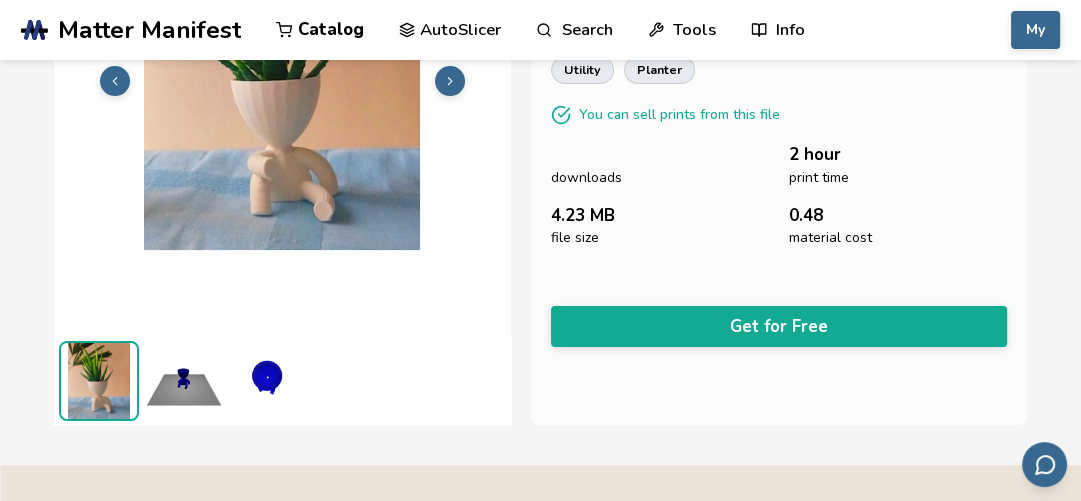 click at bounding box center (184, 381) 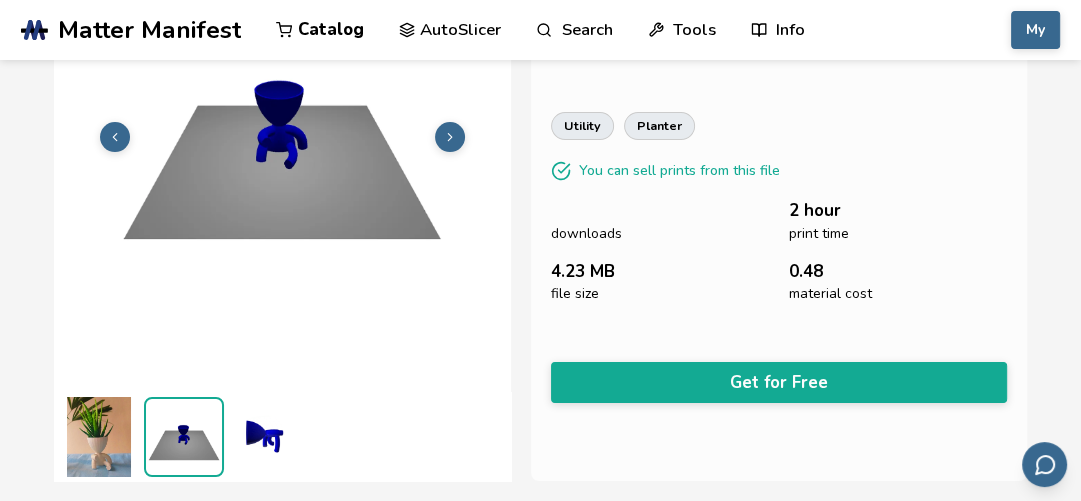 scroll, scrollTop: 250, scrollLeft: 0, axis: vertical 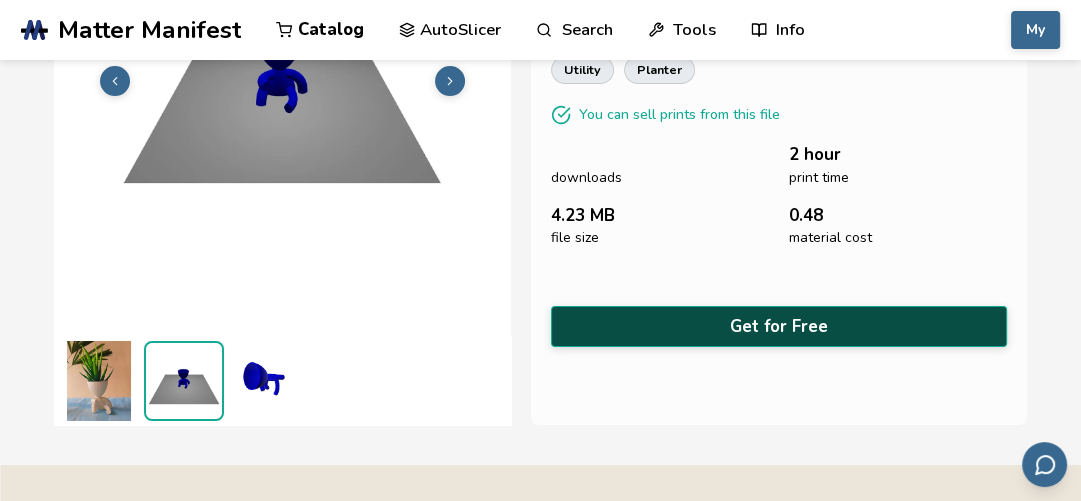 click on "Get for Free" at bounding box center (779, 326) 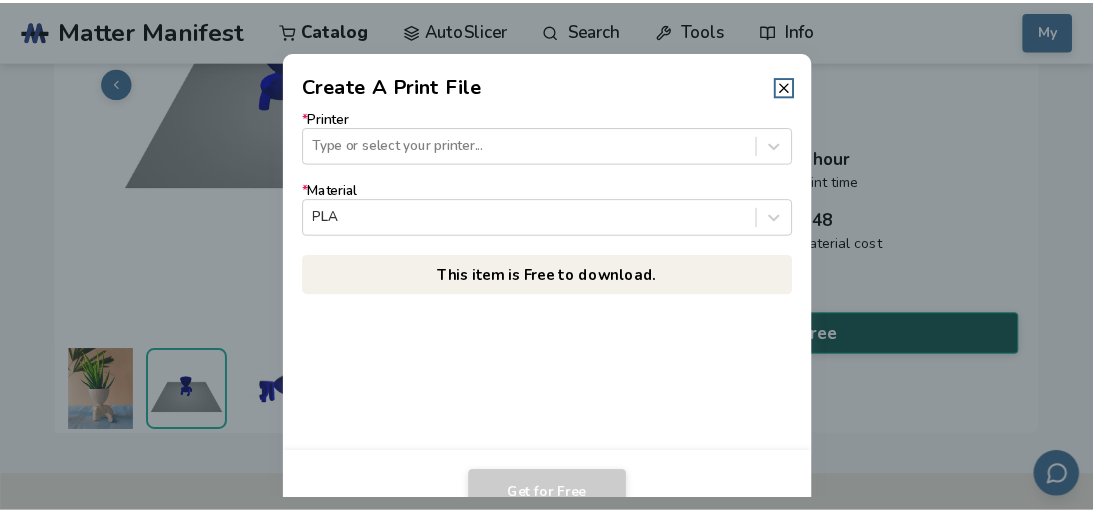 scroll, scrollTop: 248, scrollLeft: 0, axis: vertical 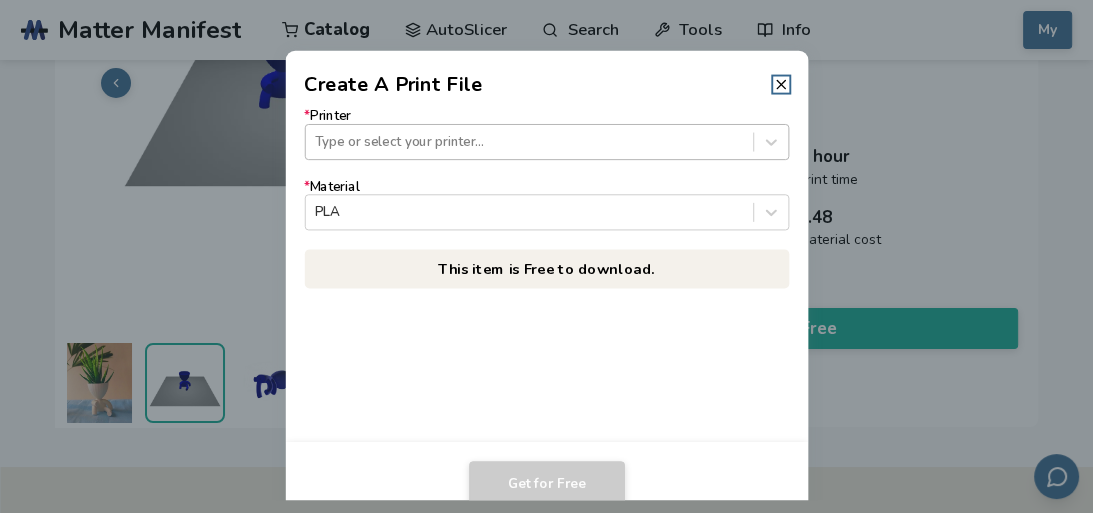 click at bounding box center (529, 141) 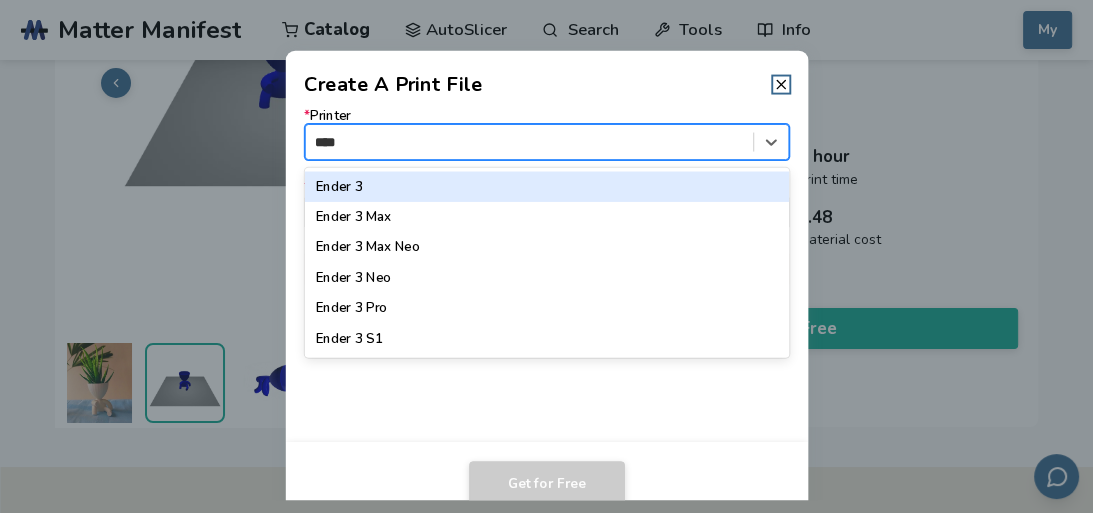 type on "*****" 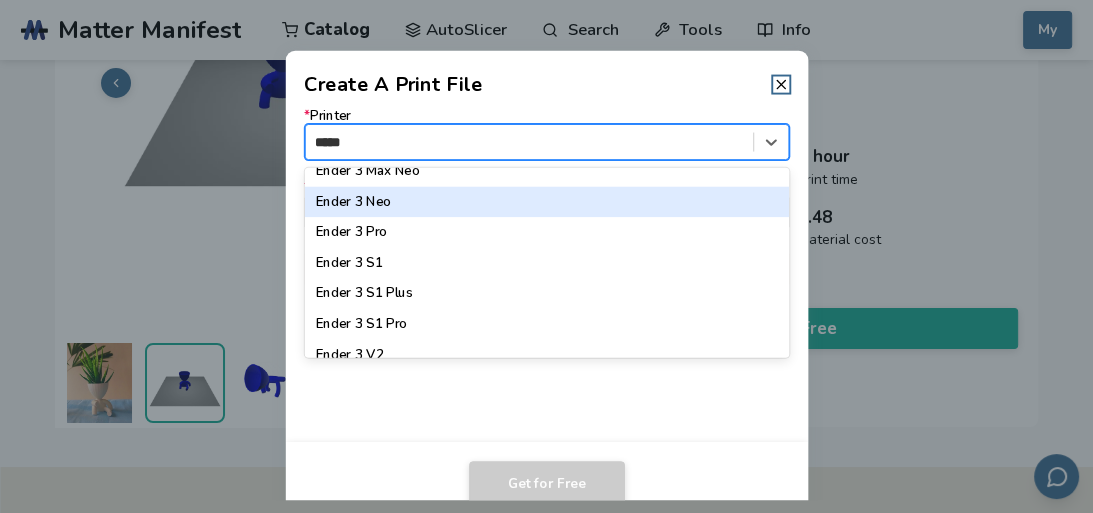 scroll, scrollTop: 320, scrollLeft: 0, axis: vertical 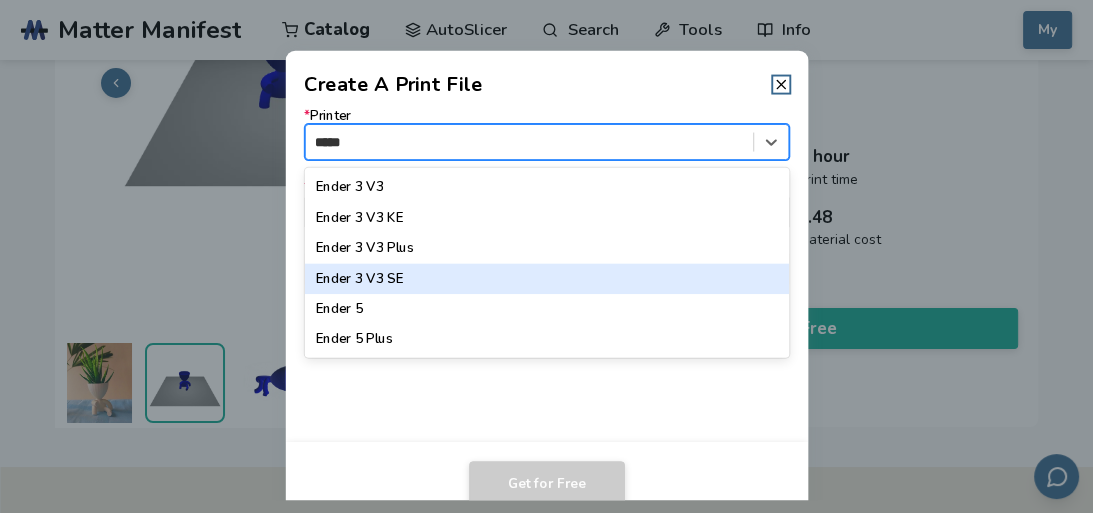 click on "Ender 3 V3 SE" at bounding box center (546, 279) 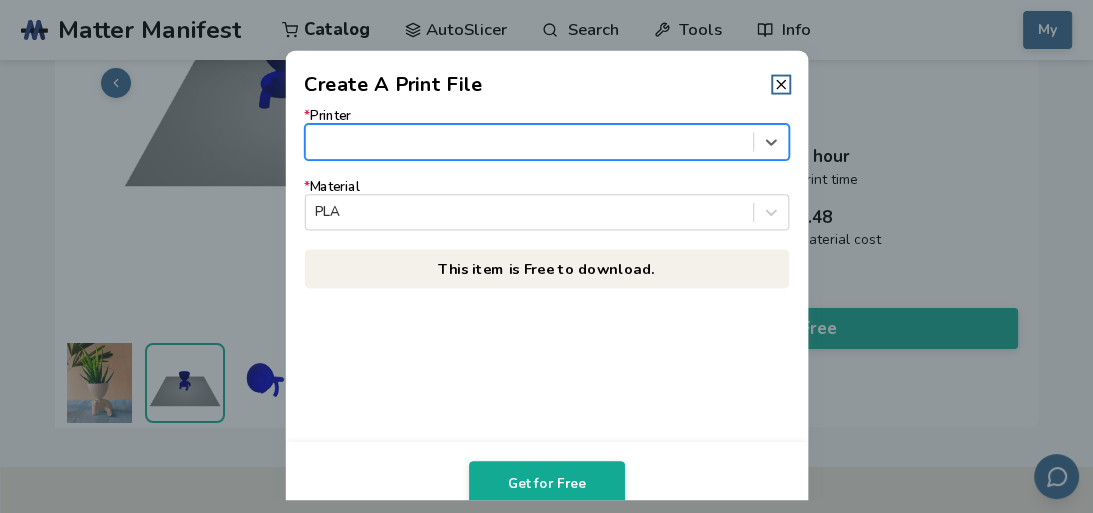 type 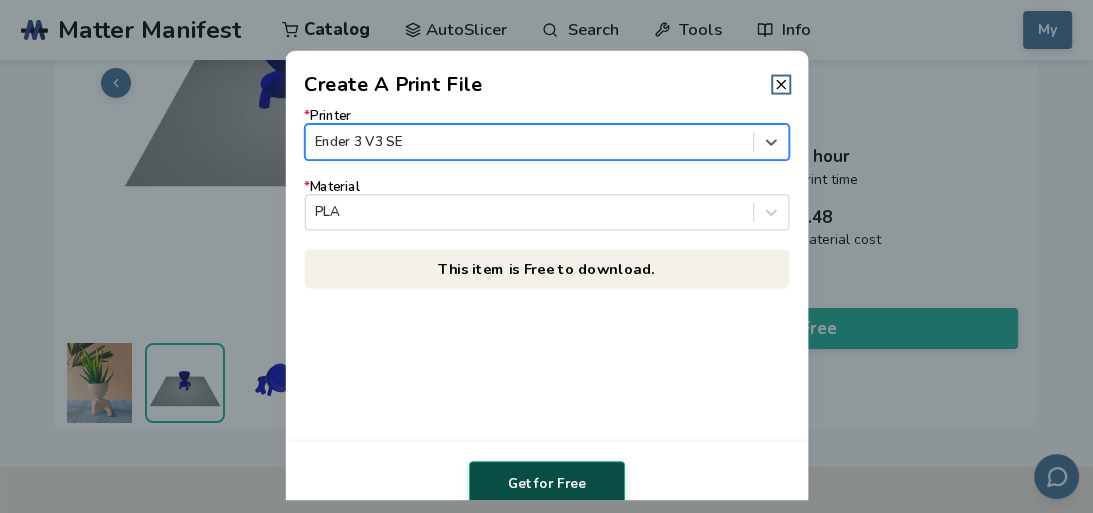 click on "Get for Free" at bounding box center [547, 484] 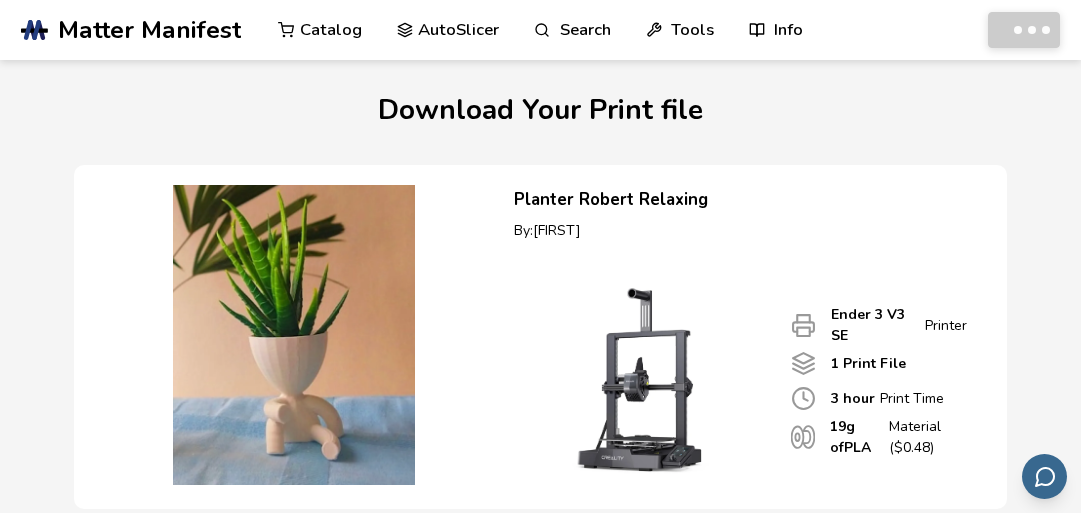scroll, scrollTop: 0, scrollLeft: 0, axis: both 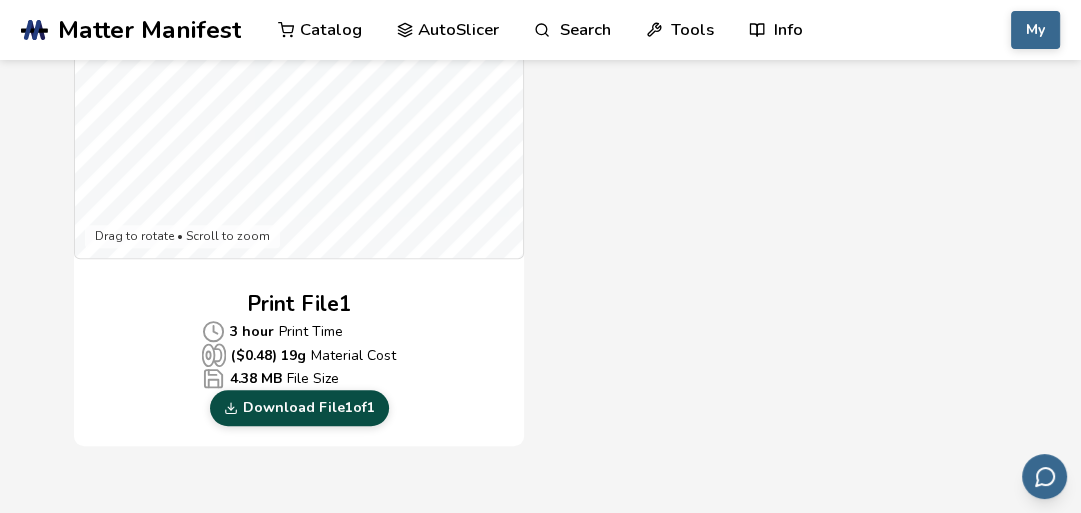 click on "Download File  1  of  1" at bounding box center [299, 408] 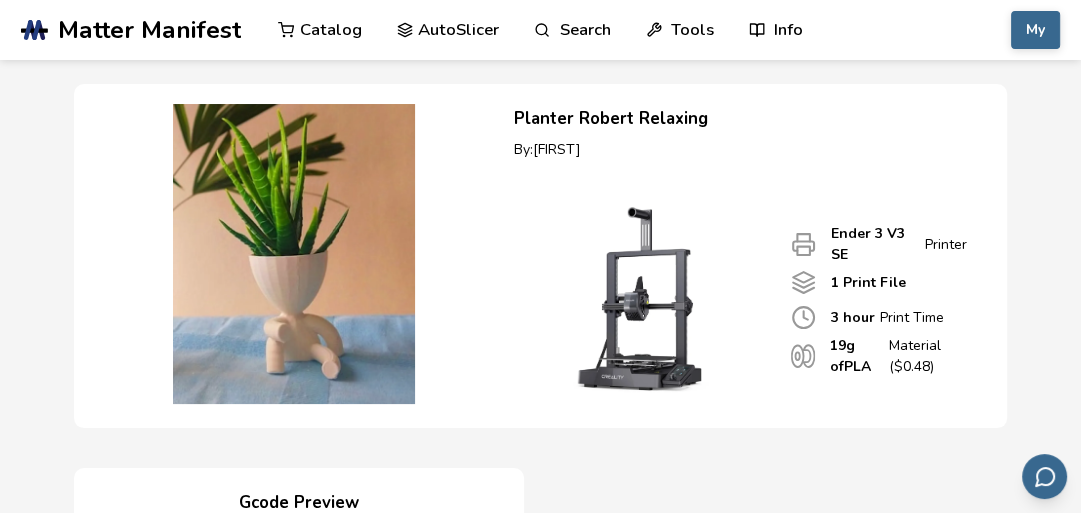 scroll, scrollTop: 80, scrollLeft: 0, axis: vertical 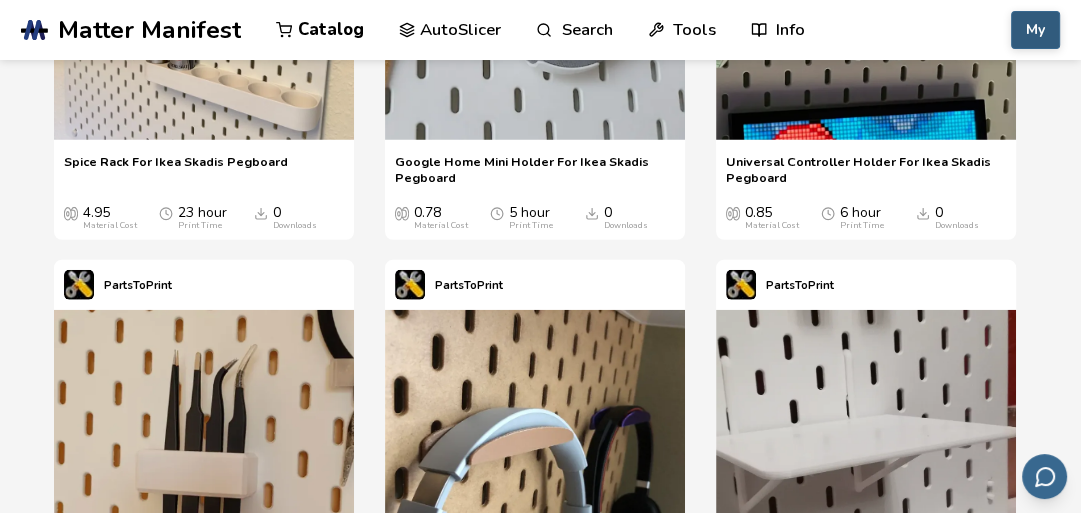 click on "My" at bounding box center (1035, 30) 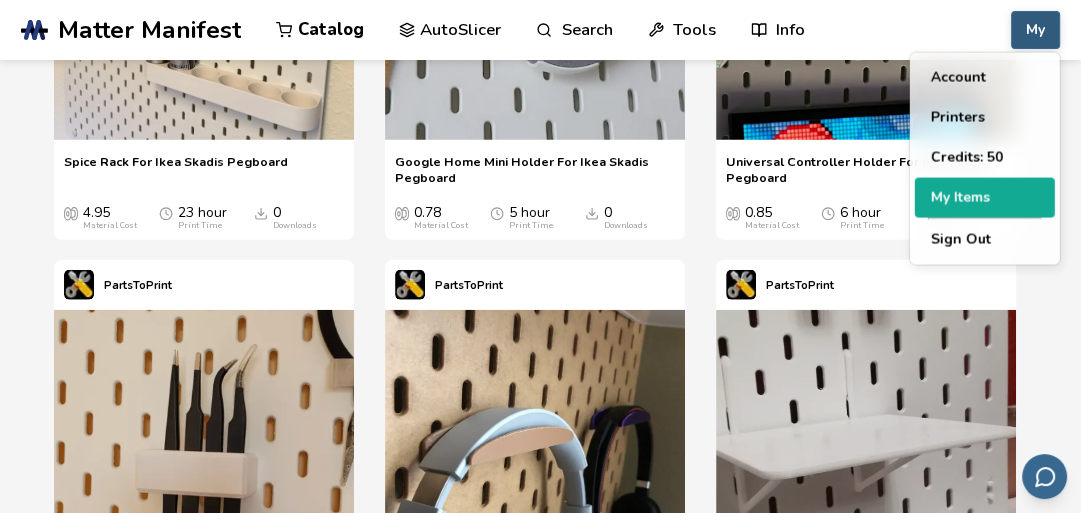 click on "My Items" at bounding box center [985, 198] 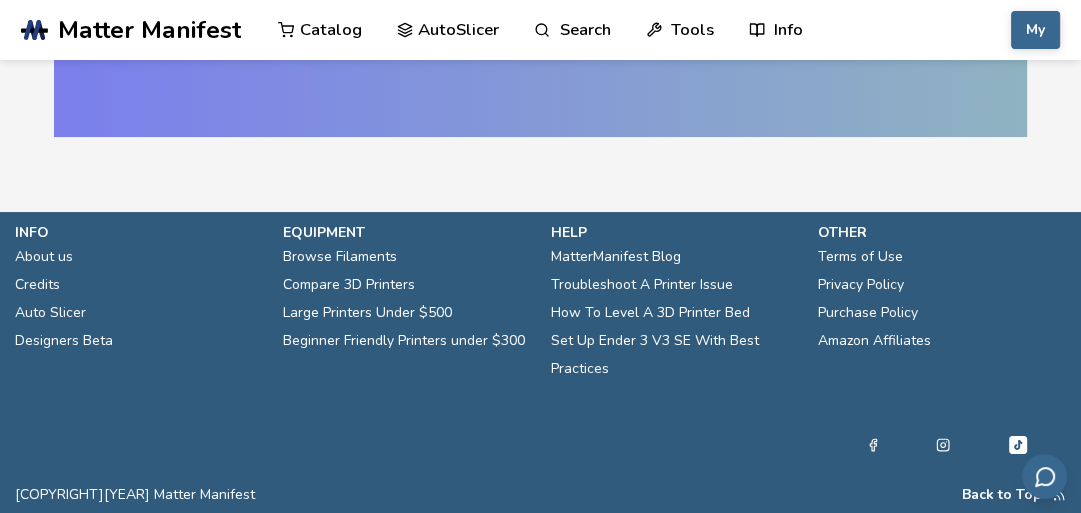 scroll, scrollTop: 0, scrollLeft: 0, axis: both 